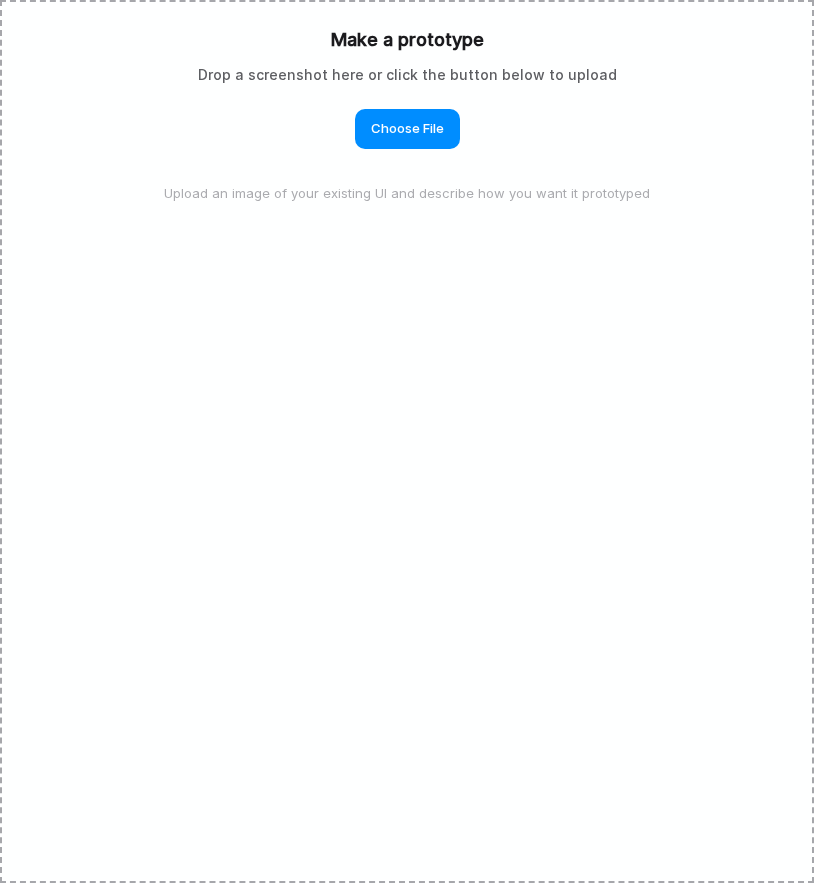 scroll, scrollTop: 0, scrollLeft: 0, axis: both 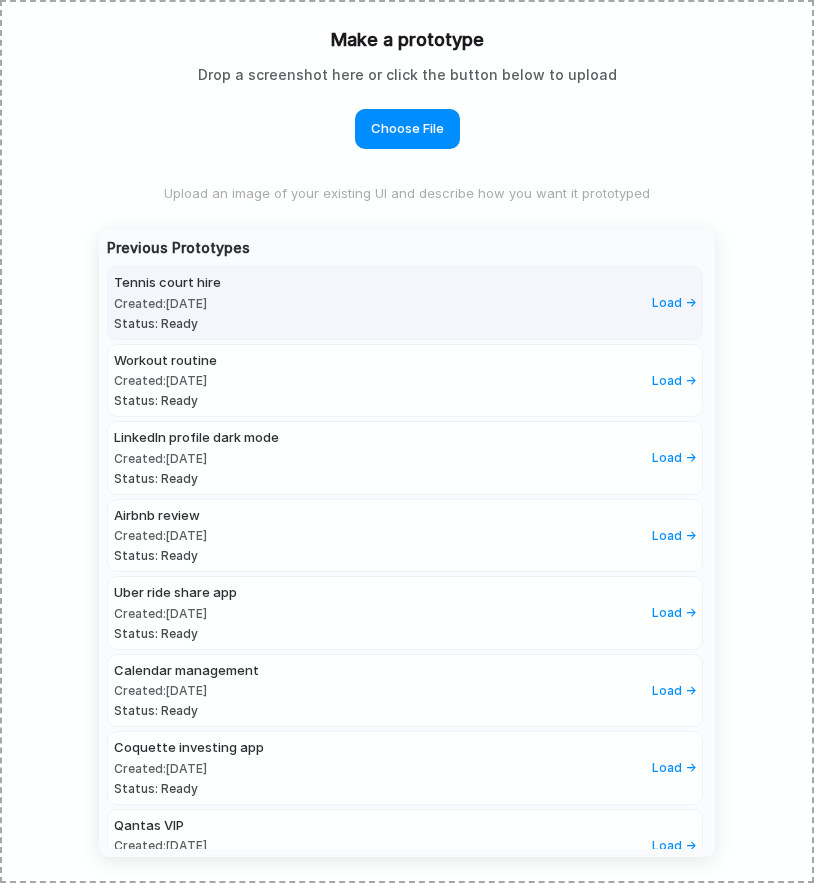 click on "Load →" at bounding box center (674, 303) 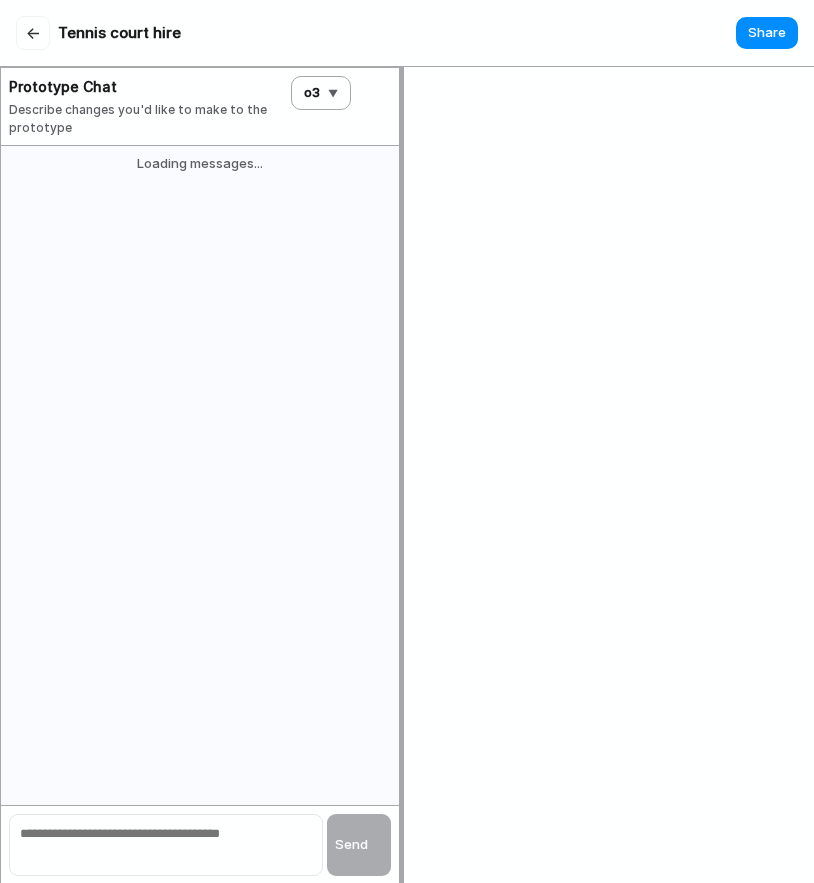 scroll, scrollTop: 6, scrollLeft: 0, axis: vertical 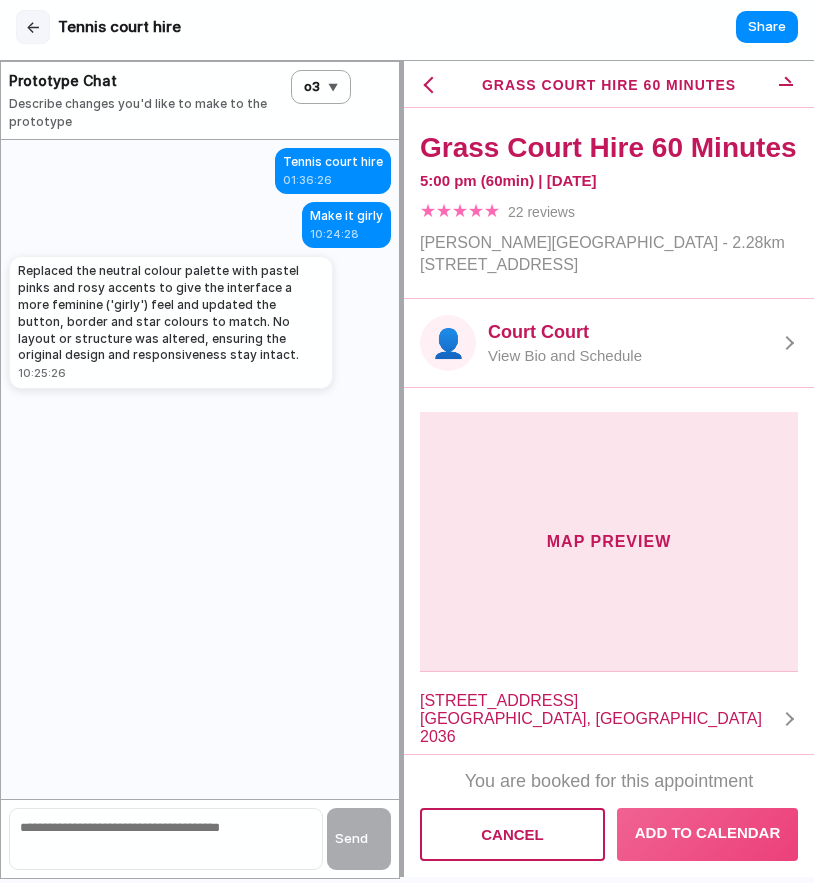 click on "←" at bounding box center [33, 27] 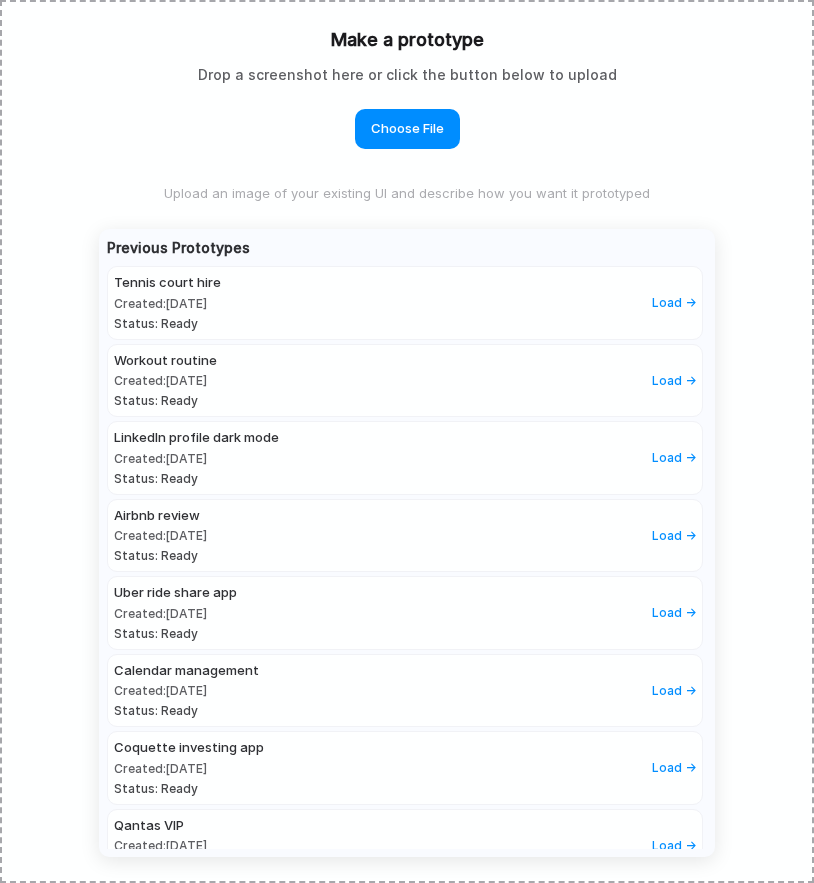 scroll, scrollTop: 0, scrollLeft: 0, axis: both 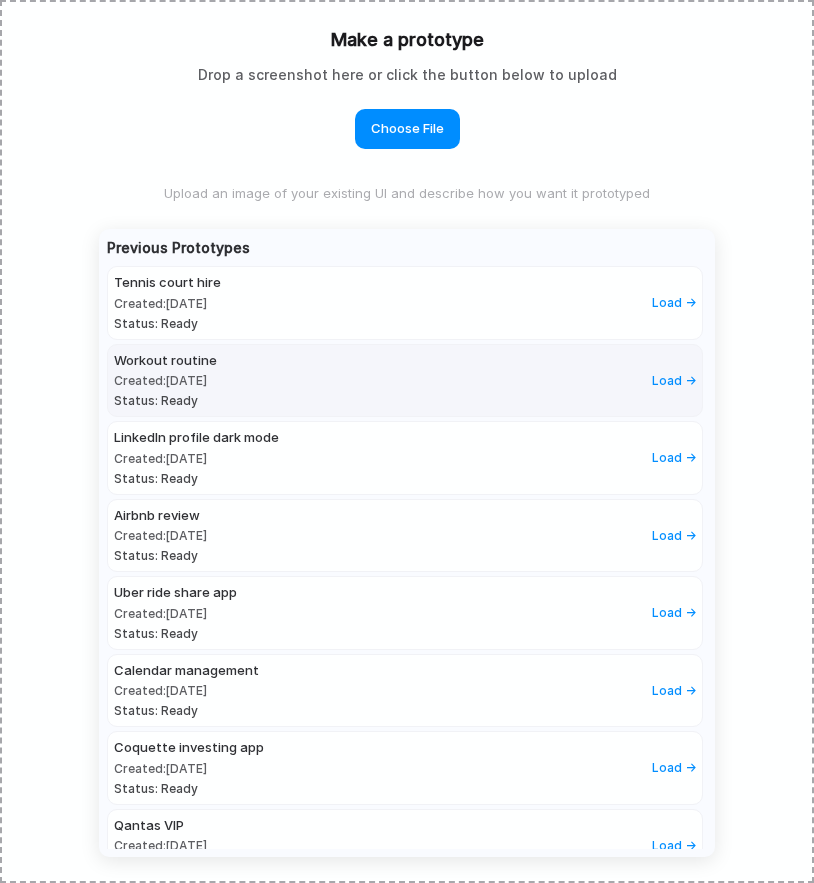 click on "Load →" at bounding box center (674, 381) 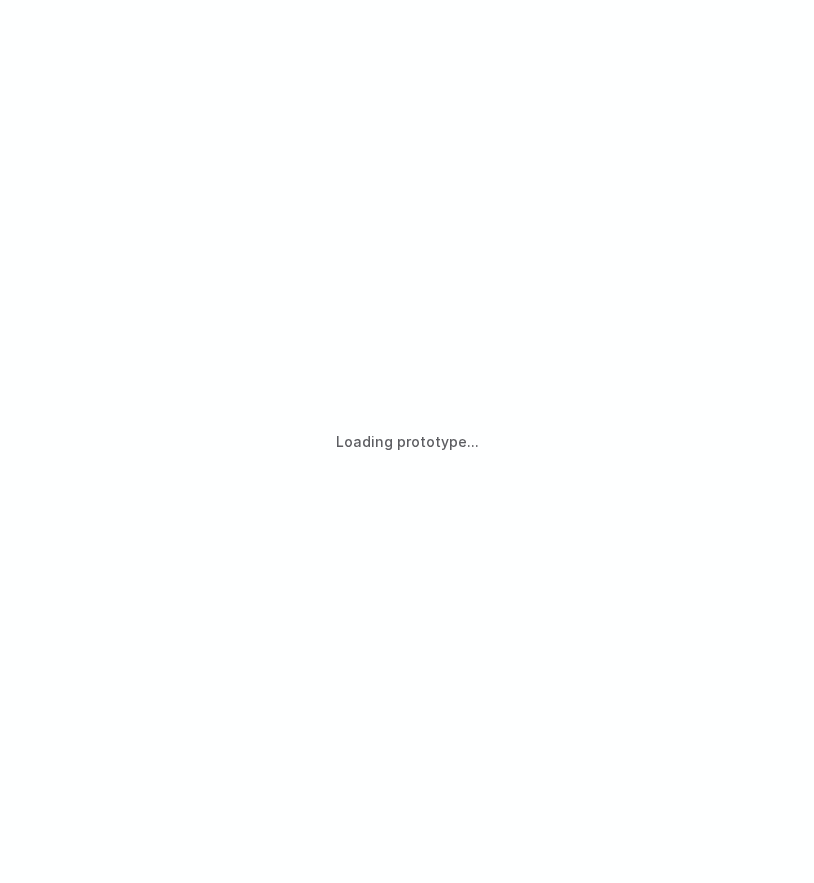 scroll, scrollTop: 6, scrollLeft: 0, axis: vertical 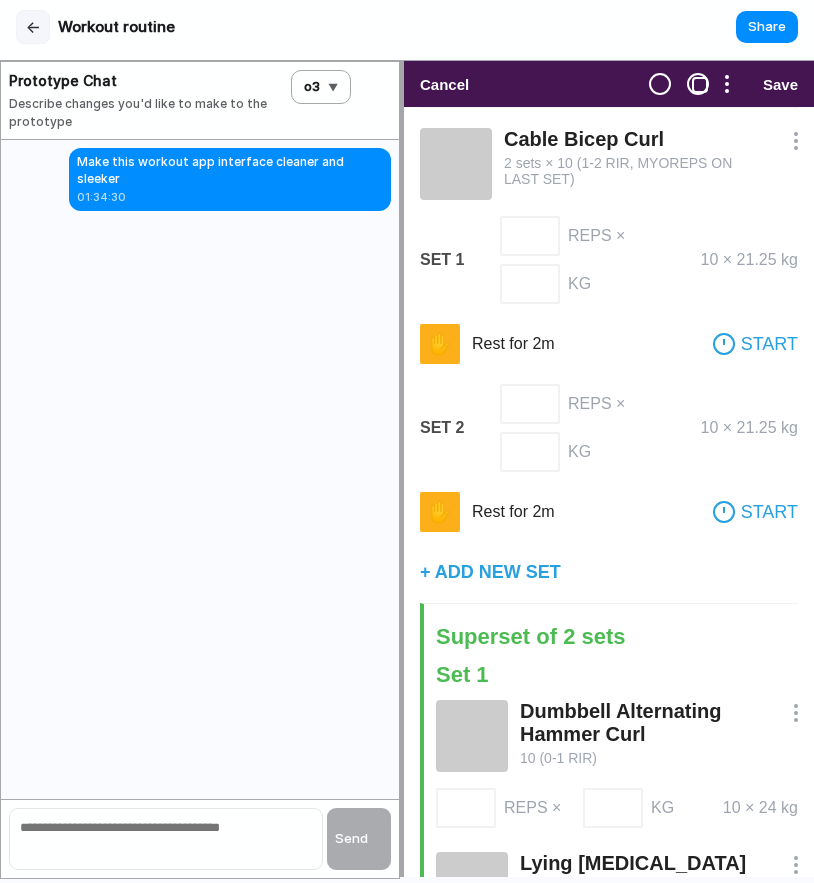 click on "←" at bounding box center (33, 27) 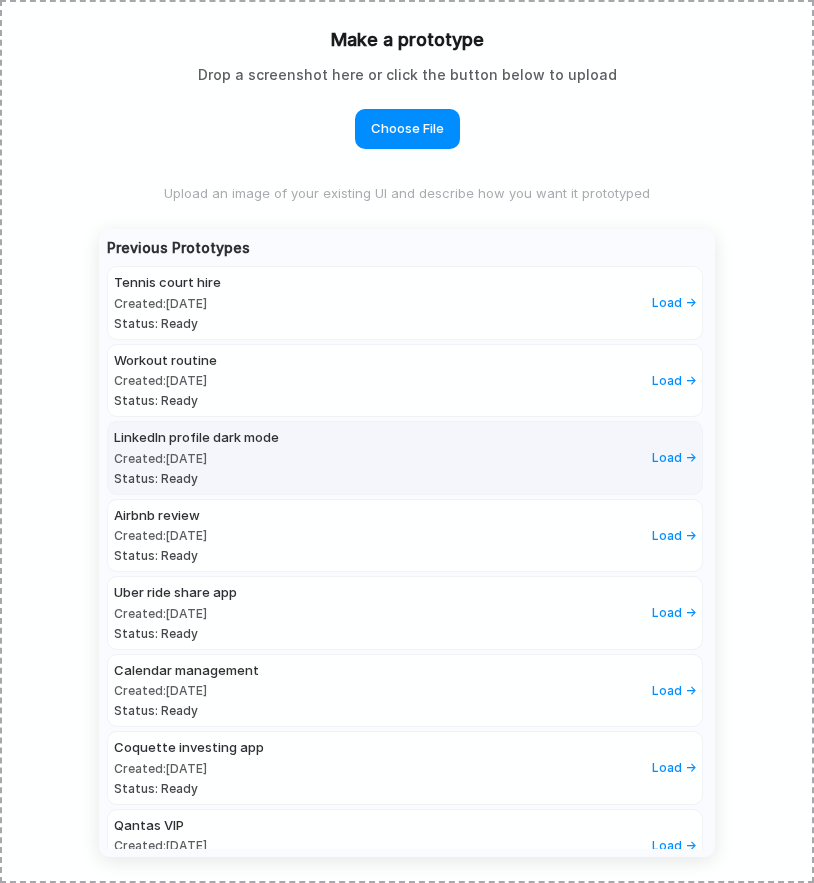 click on "Load →" at bounding box center (674, 458) 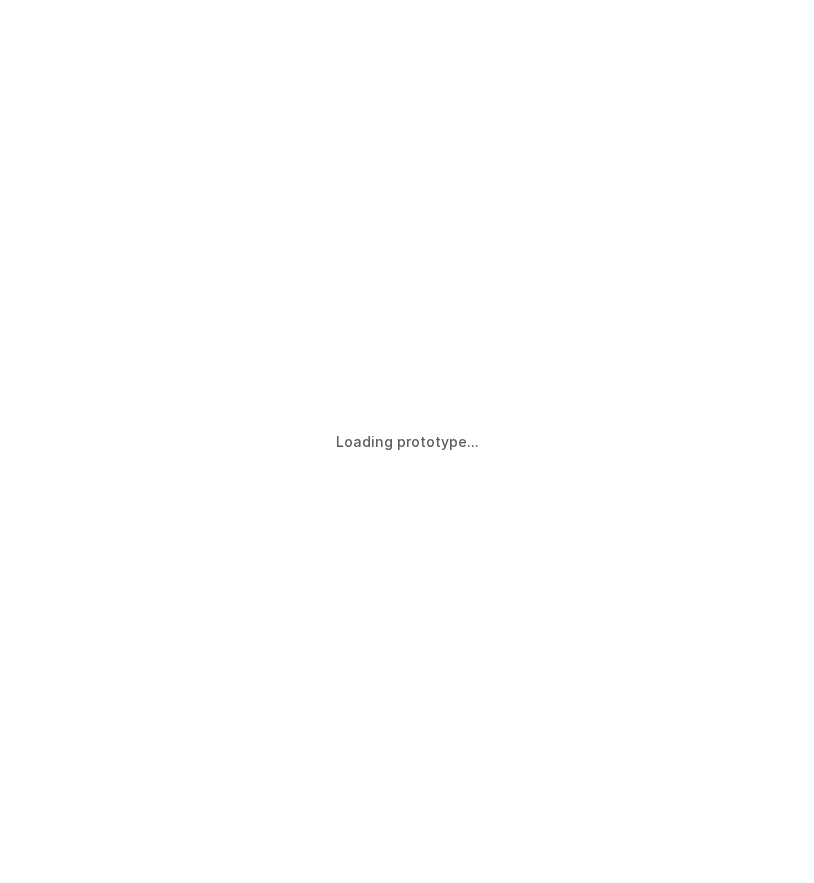 scroll, scrollTop: 6, scrollLeft: 0, axis: vertical 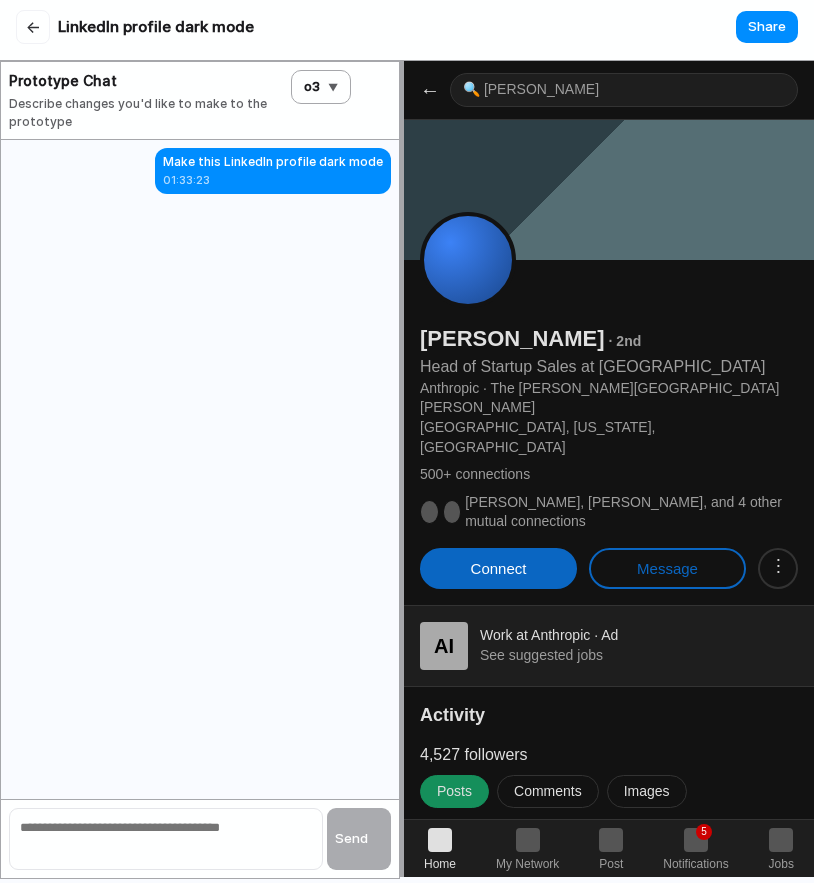 click on "←" at bounding box center (430, 90) 